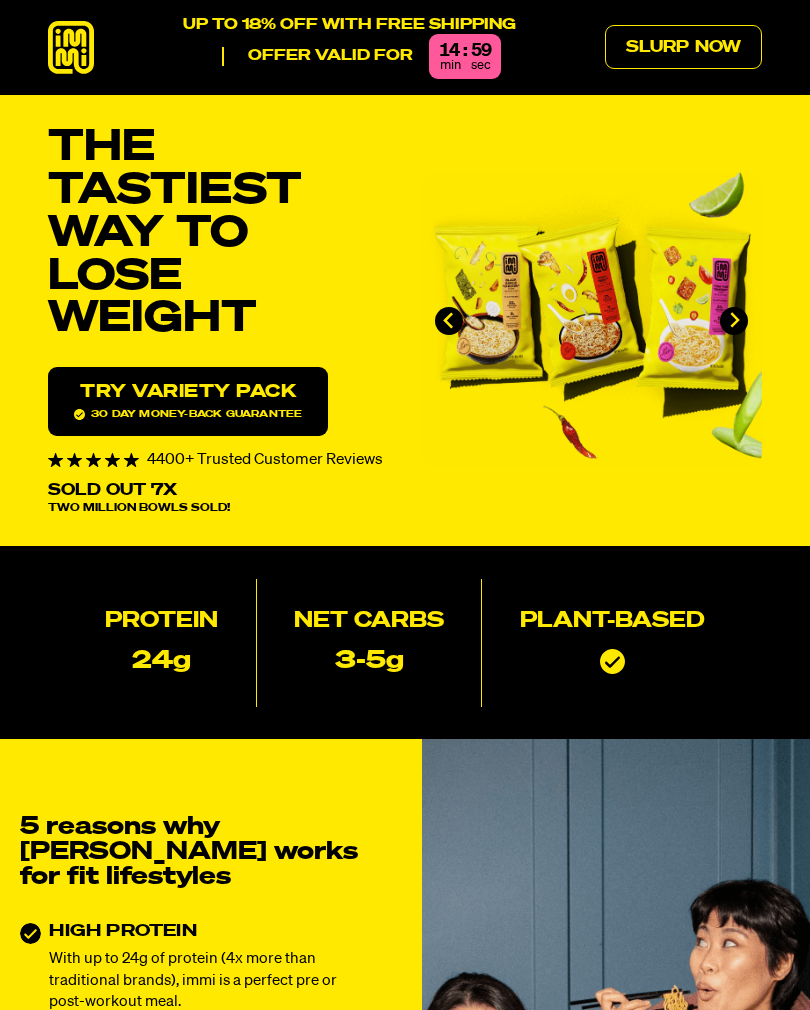 scroll, scrollTop: 0, scrollLeft: 0, axis: both 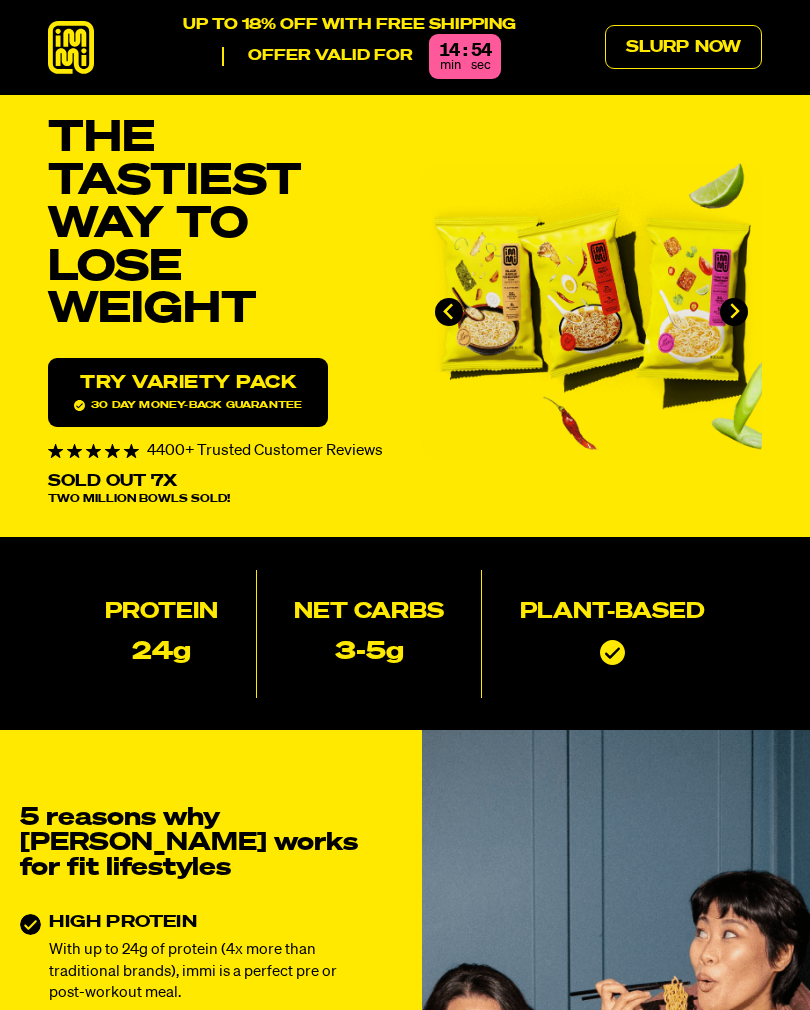 click 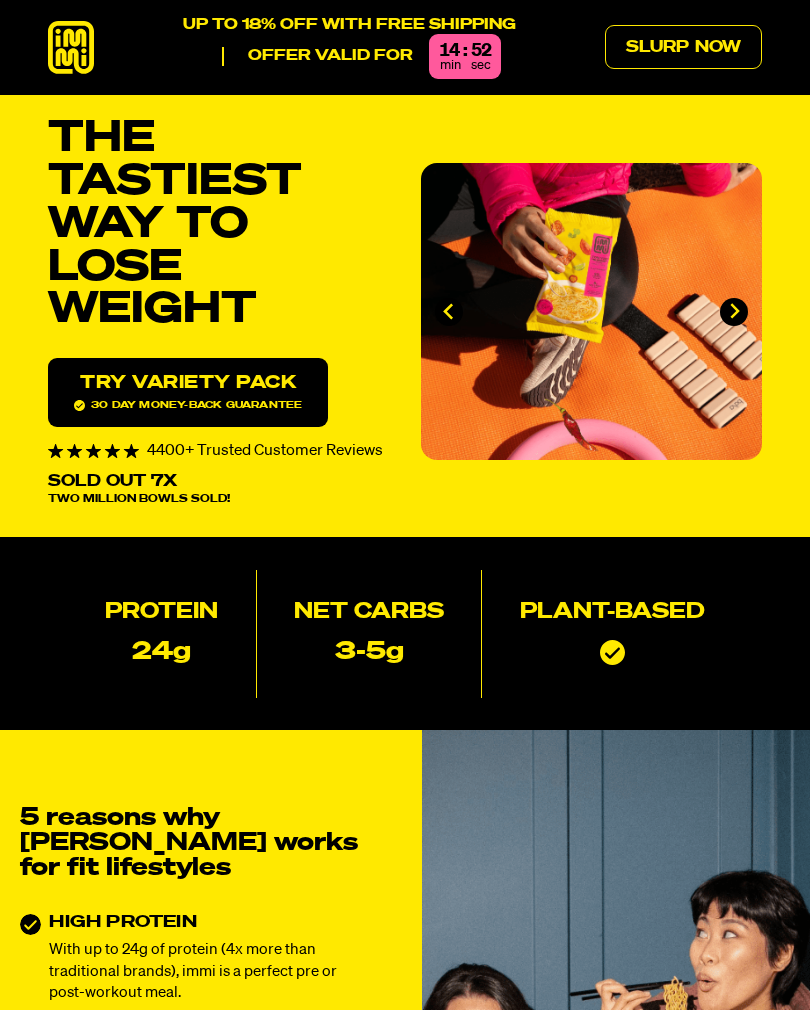 click at bounding box center (591, 311) 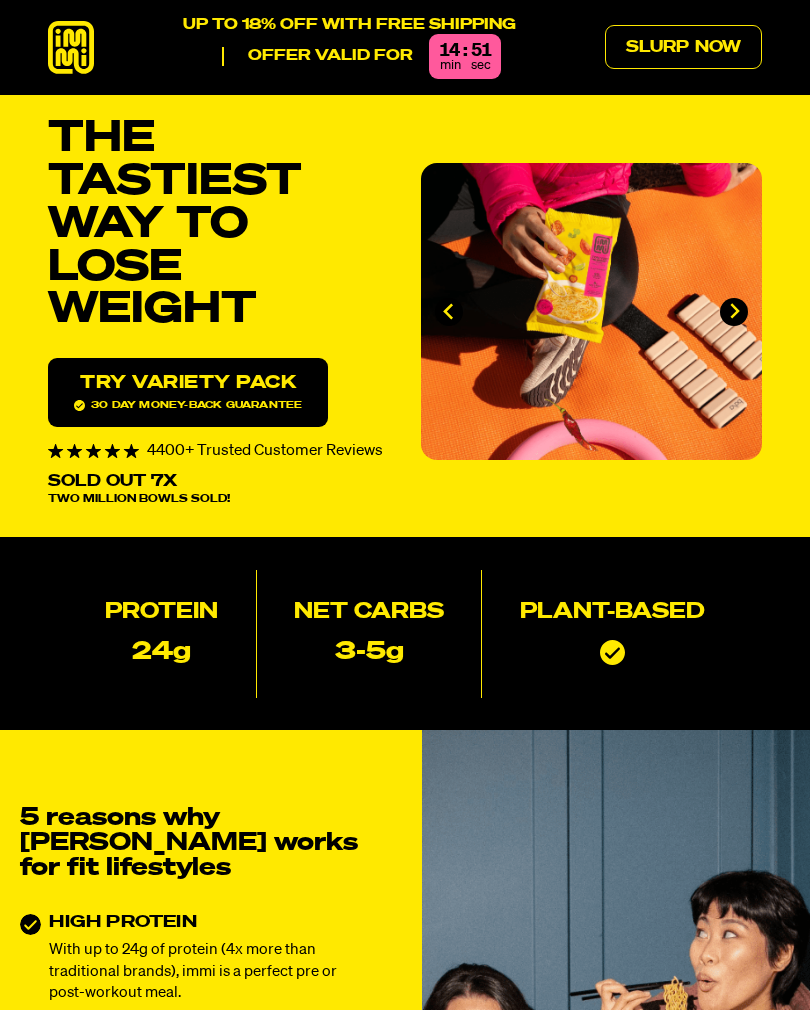 click 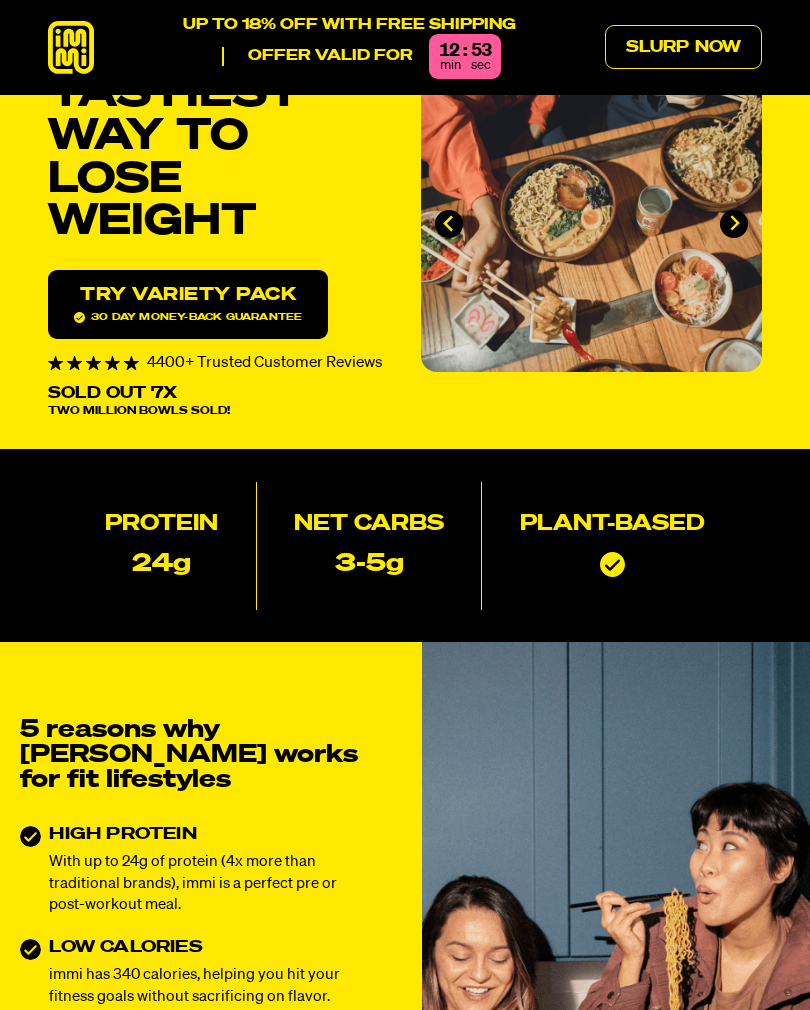 scroll, scrollTop: 0, scrollLeft: 0, axis: both 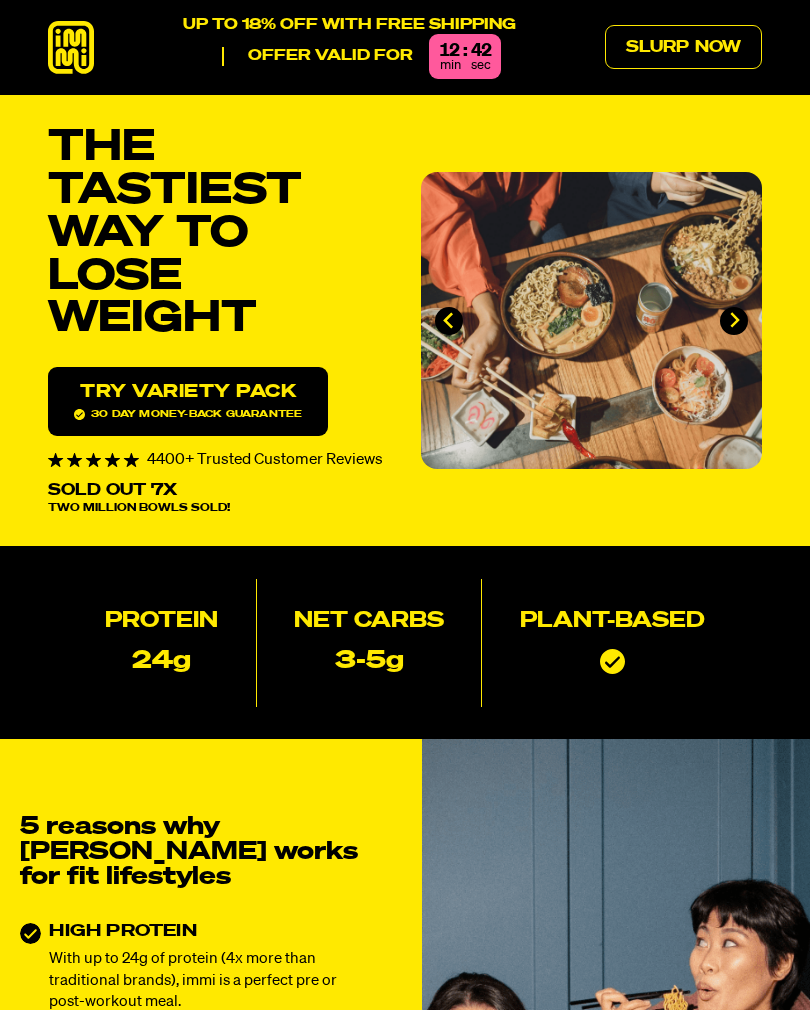 click 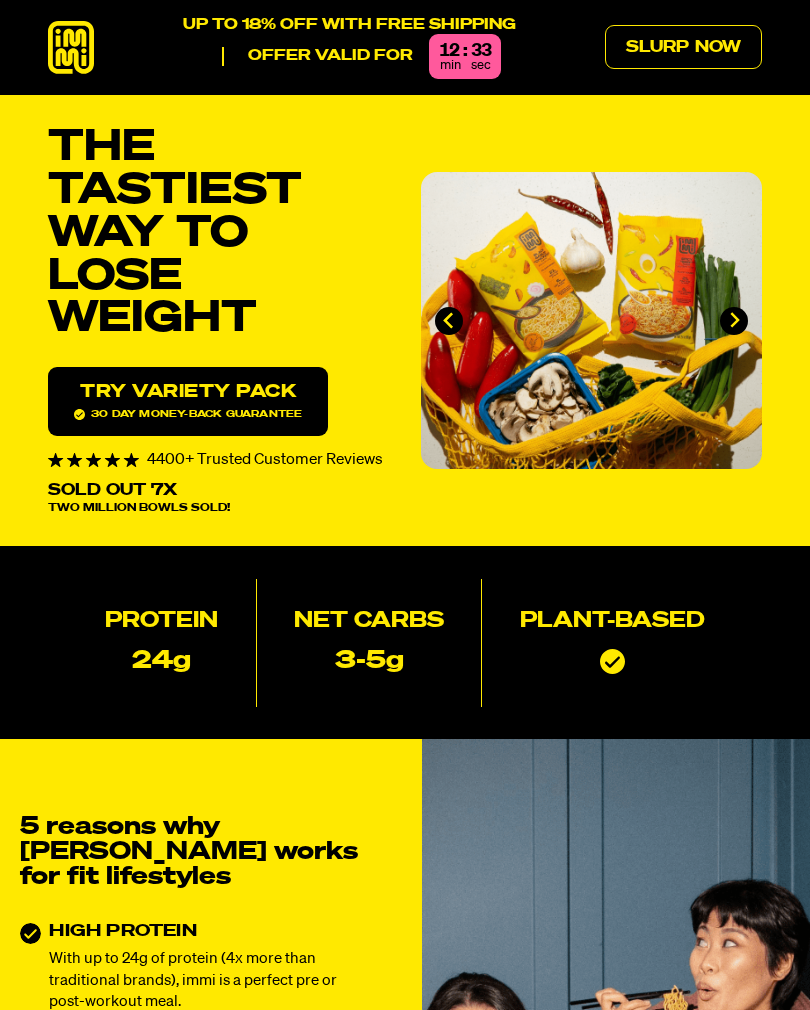 click 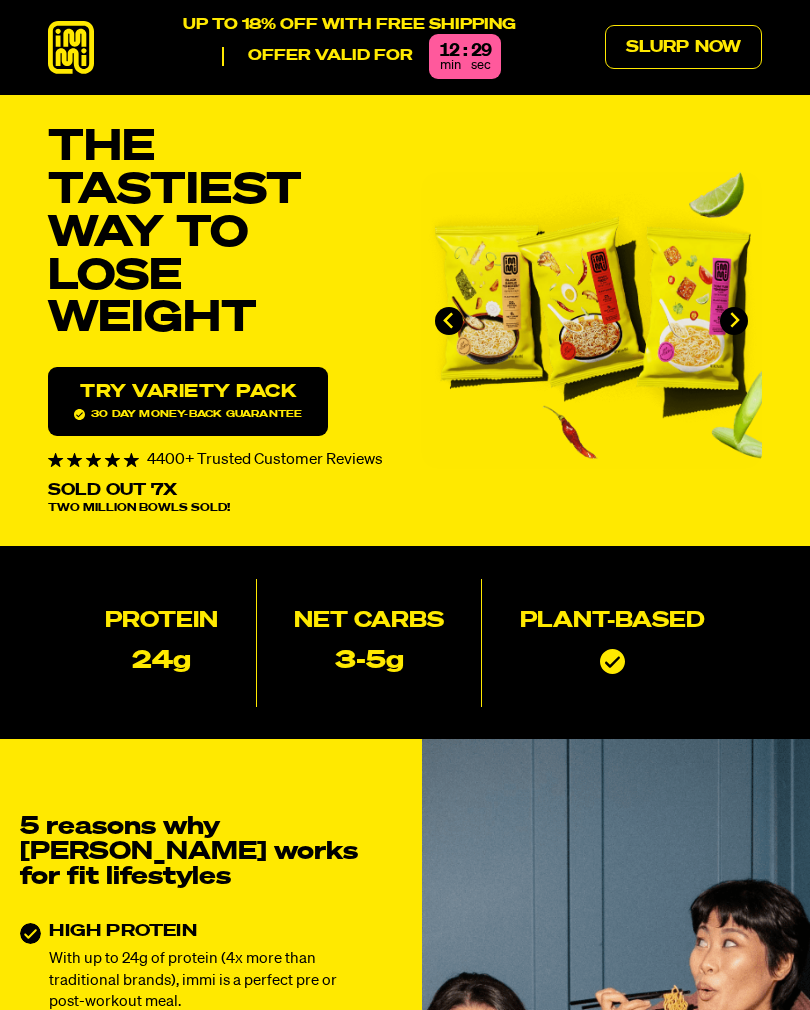 click on "Slurp Now" at bounding box center (683, 47) 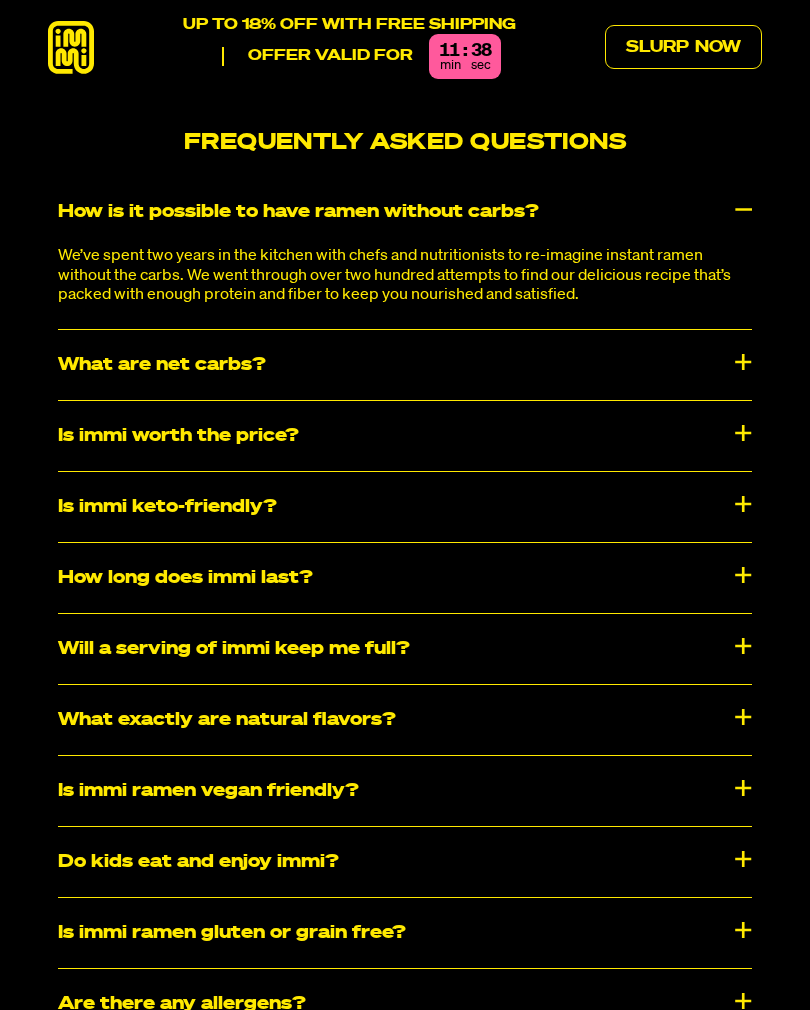 scroll, scrollTop: 8763, scrollLeft: 0, axis: vertical 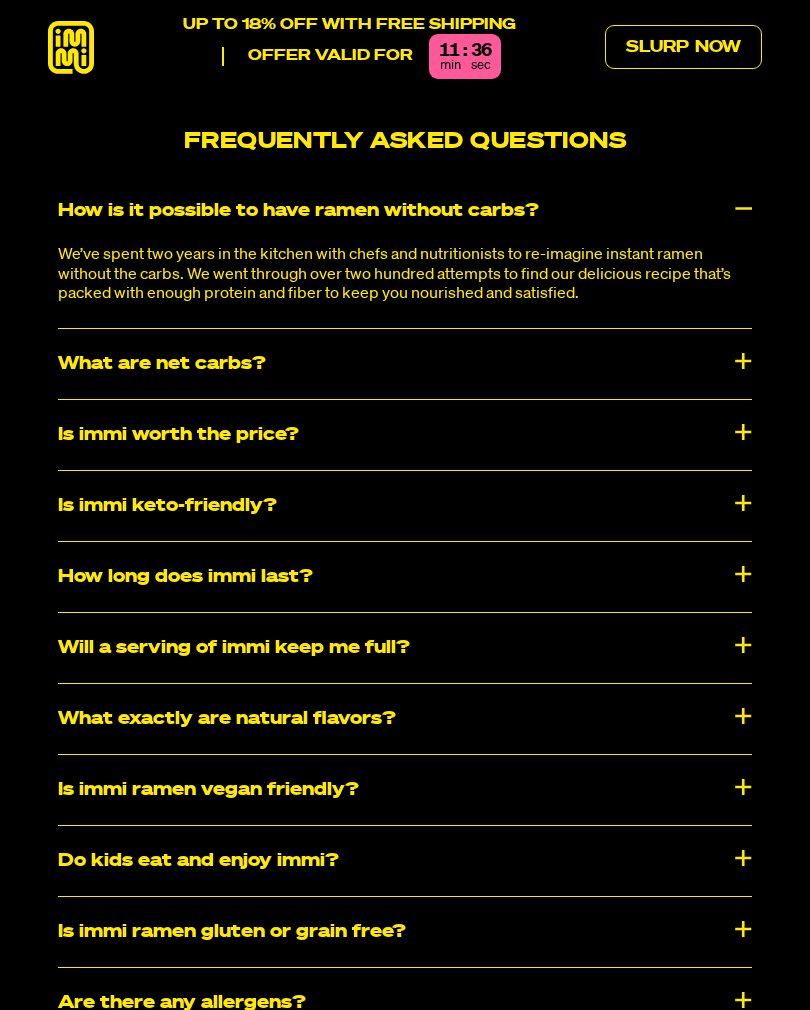 click on "Will a serving of immi keep me full?" at bounding box center [405, 648] 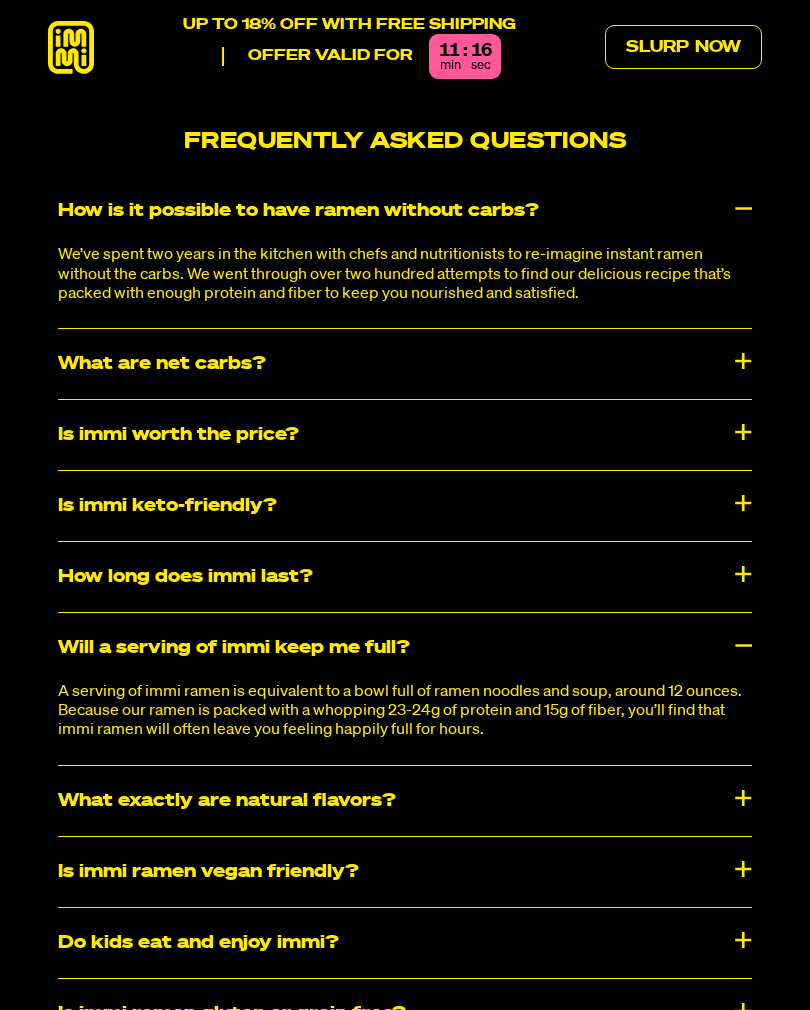click on "Is immi ramen vegan friendly?" at bounding box center [405, 872] 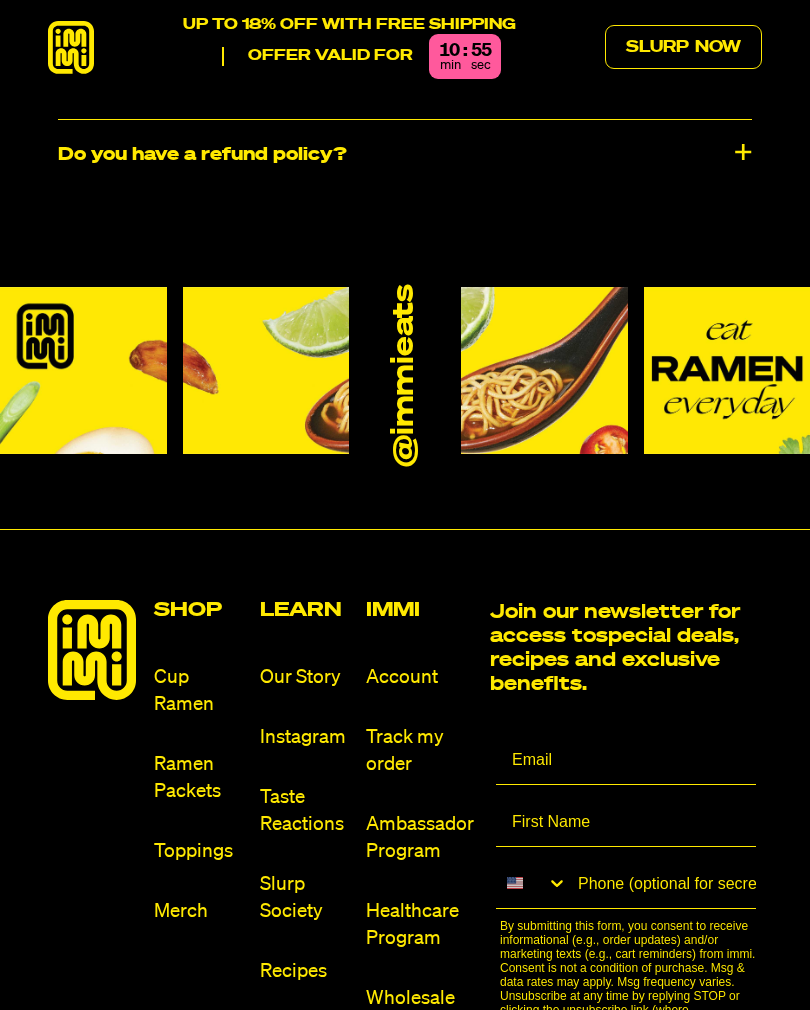 scroll, scrollTop: 9827, scrollLeft: 0, axis: vertical 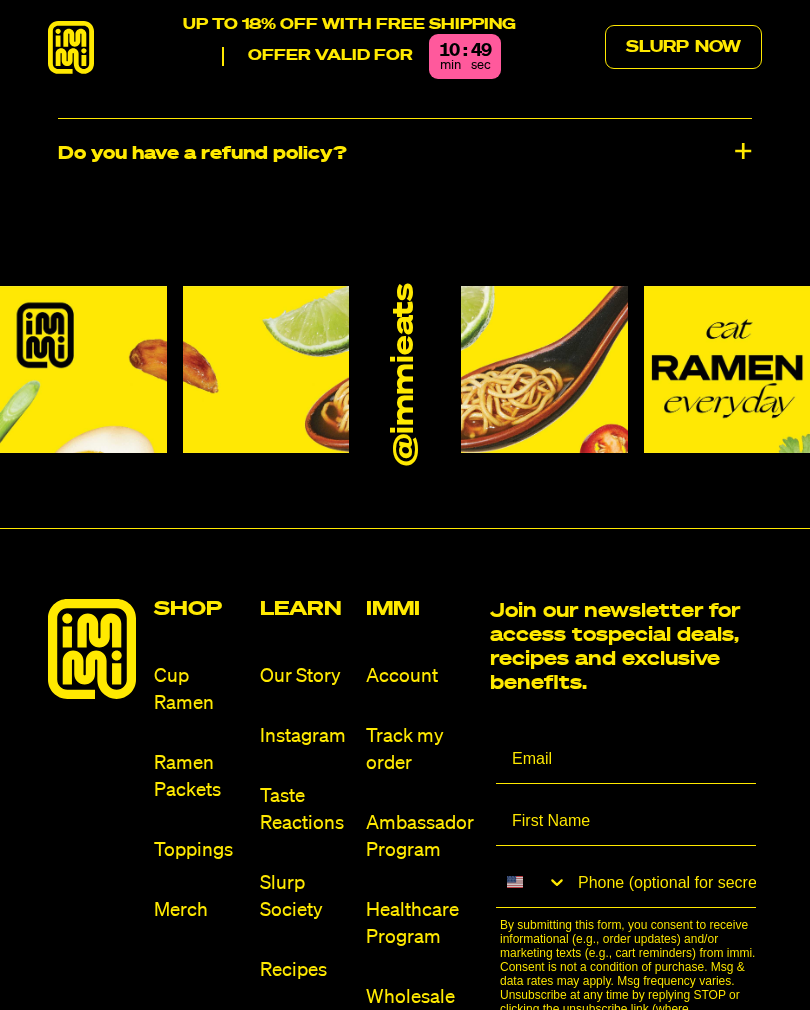click on "Toppings" at bounding box center (199, 850) 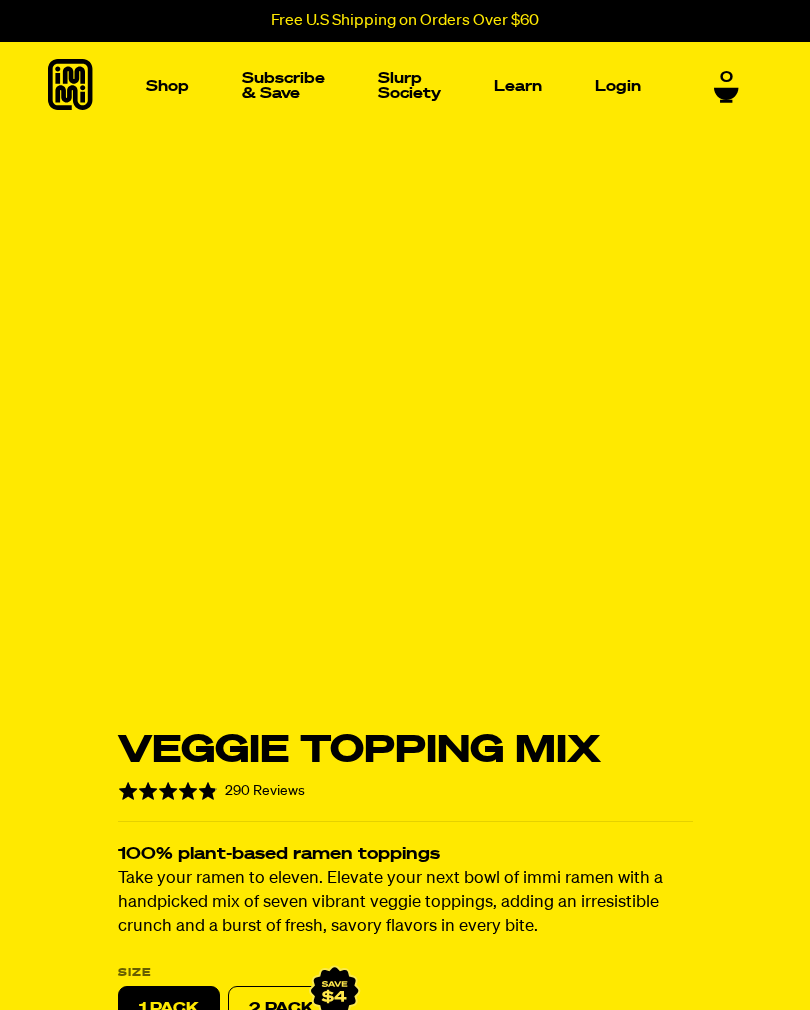 scroll, scrollTop: 0, scrollLeft: 0, axis: both 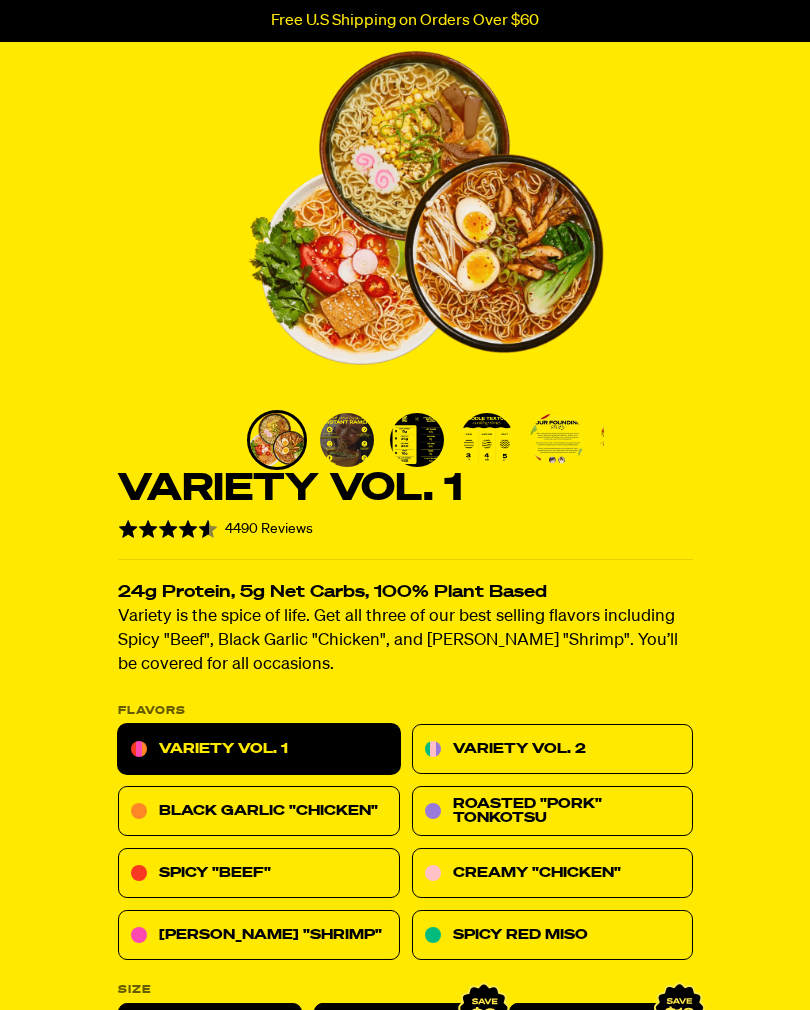 click on "Variety Vol. 2" at bounding box center (552, 750) 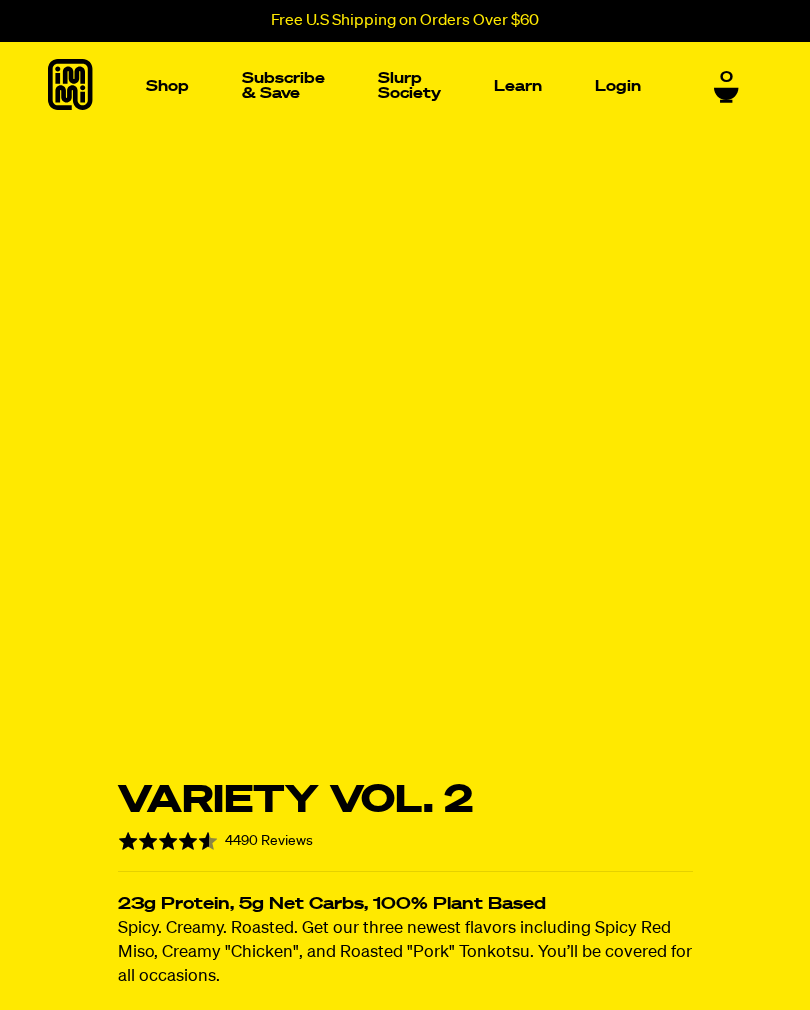 scroll, scrollTop: 0, scrollLeft: 0, axis: both 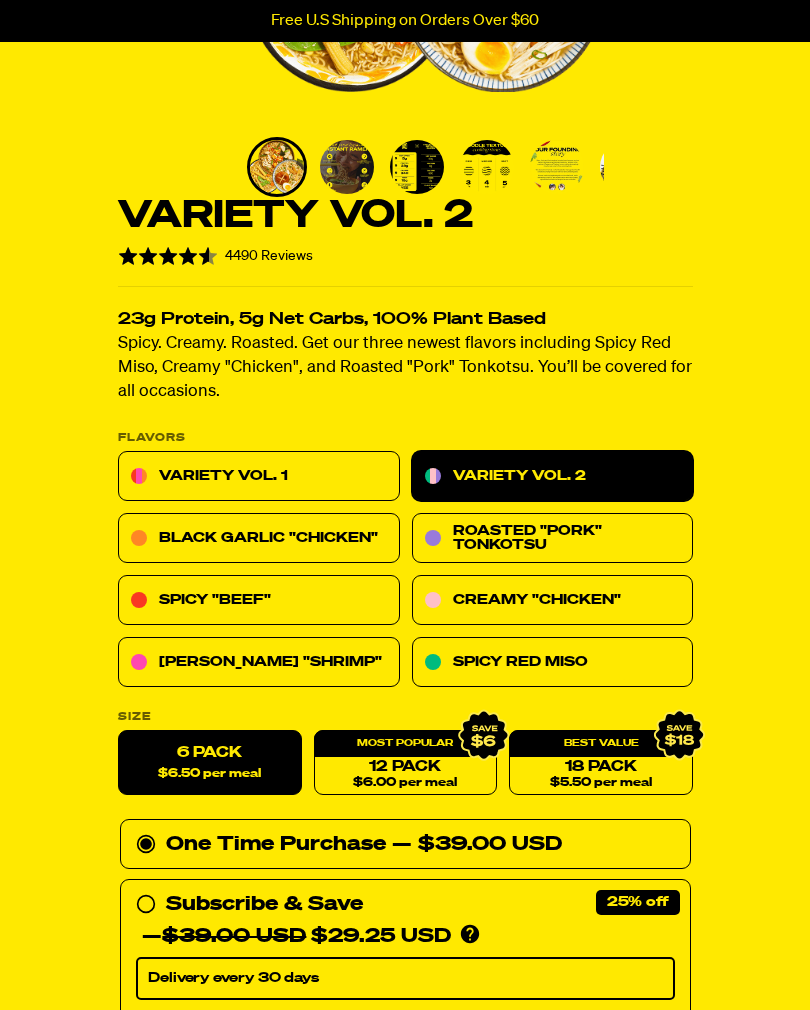 click on "[PERSON_NAME] "Shrimp"" at bounding box center [259, 663] 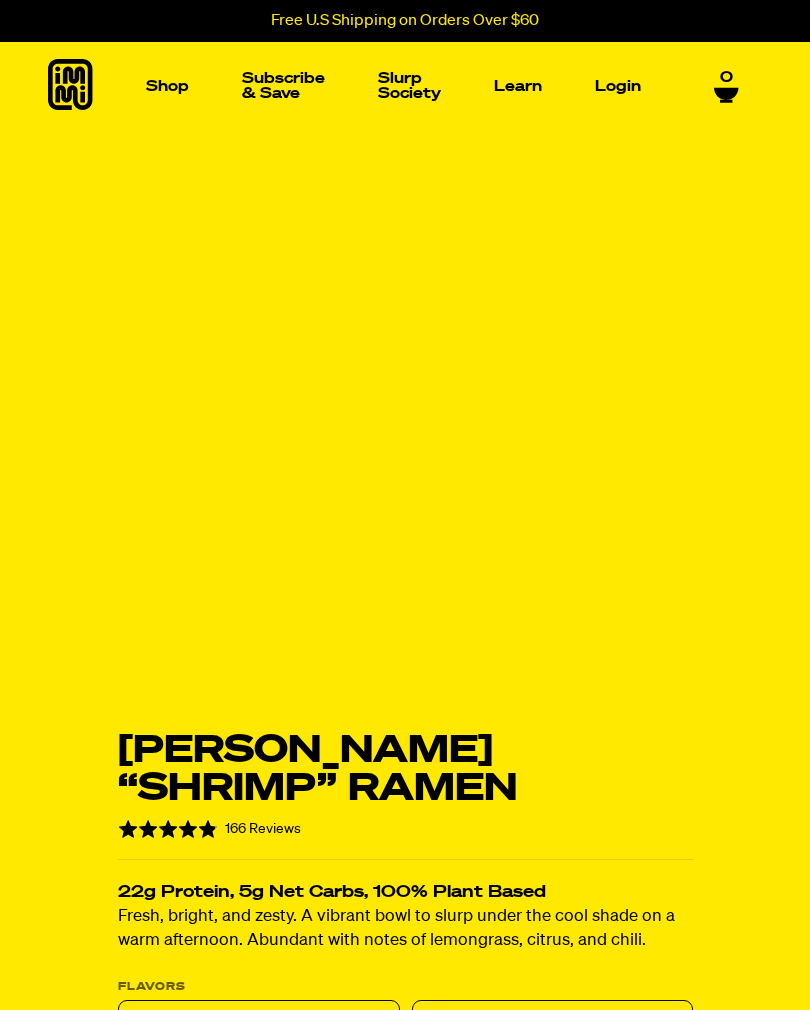 scroll, scrollTop: 40, scrollLeft: 0, axis: vertical 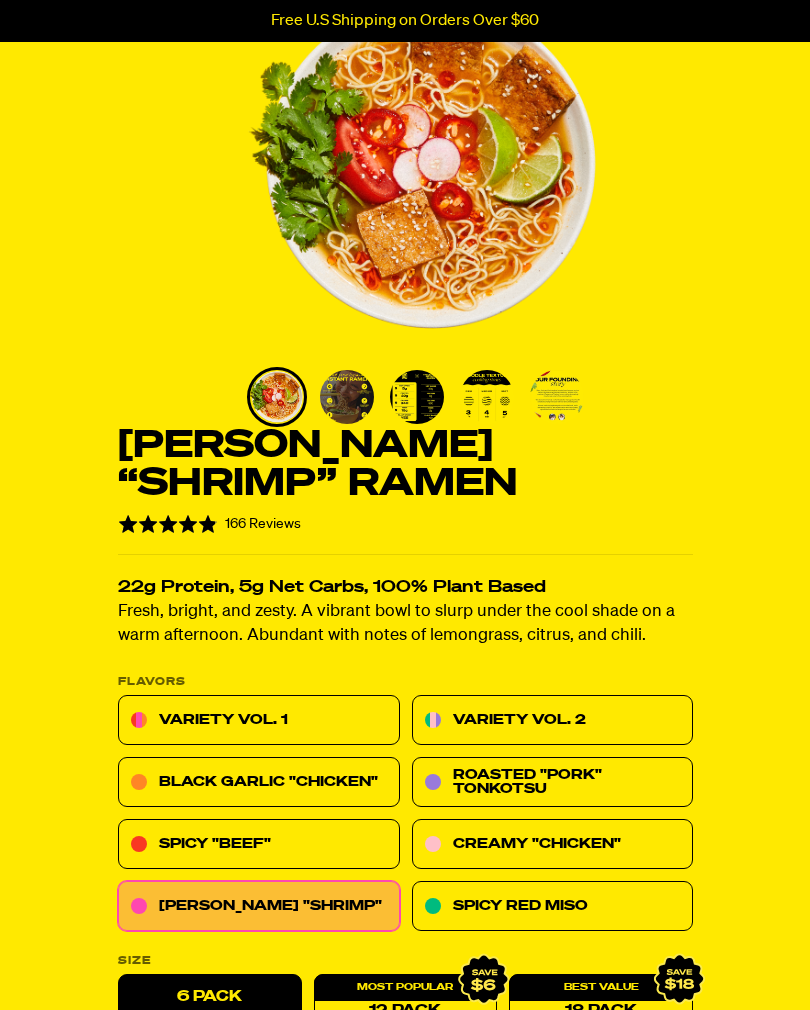 click on "Variety Vol. 1" at bounding box center [259, 721] 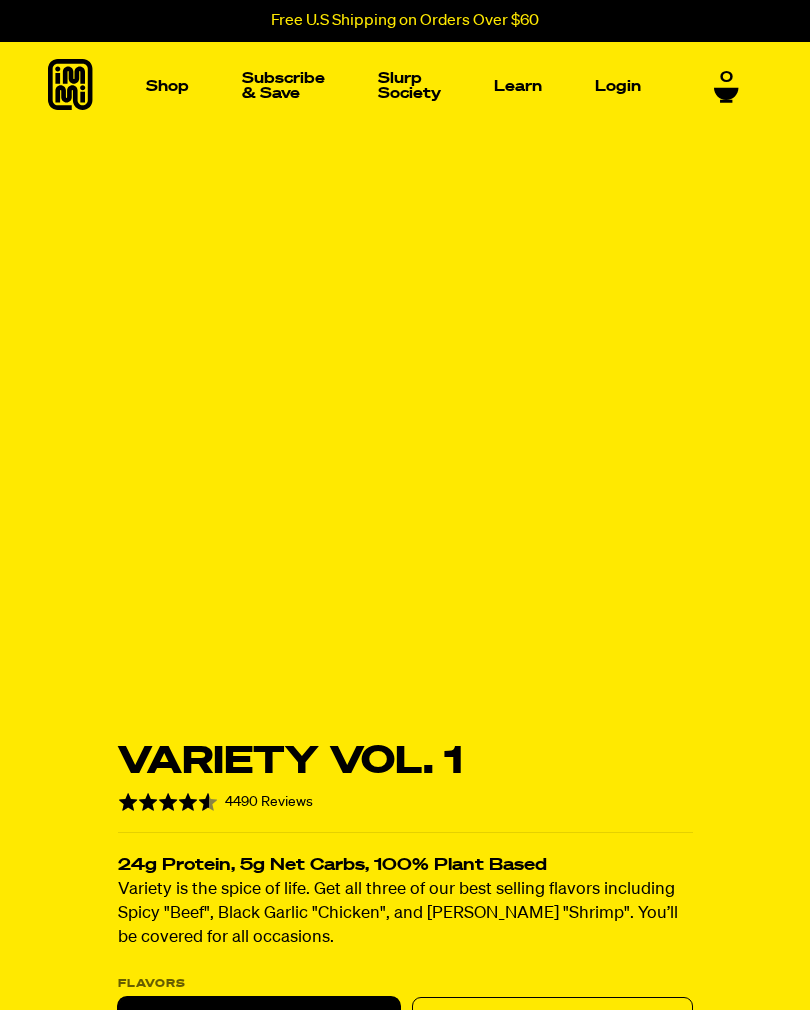 scroll, scrollTop: 0, scrollLeft: 0, axis: both 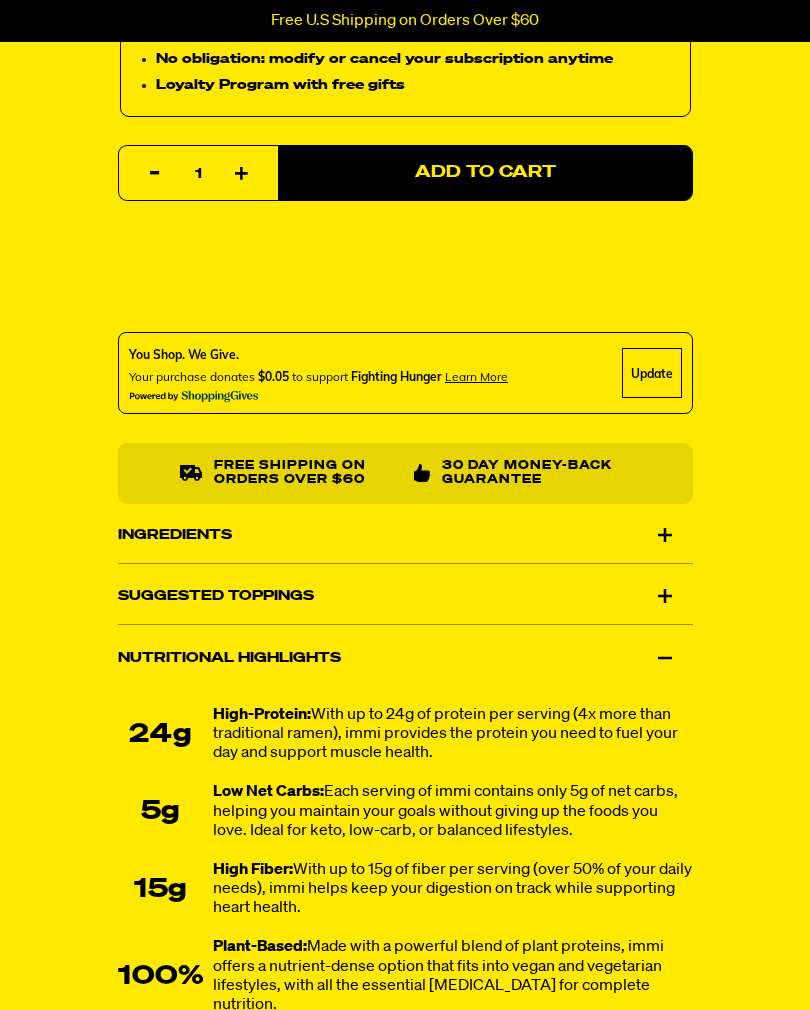 click on "Ingredients" at bounding box center [405, 535] 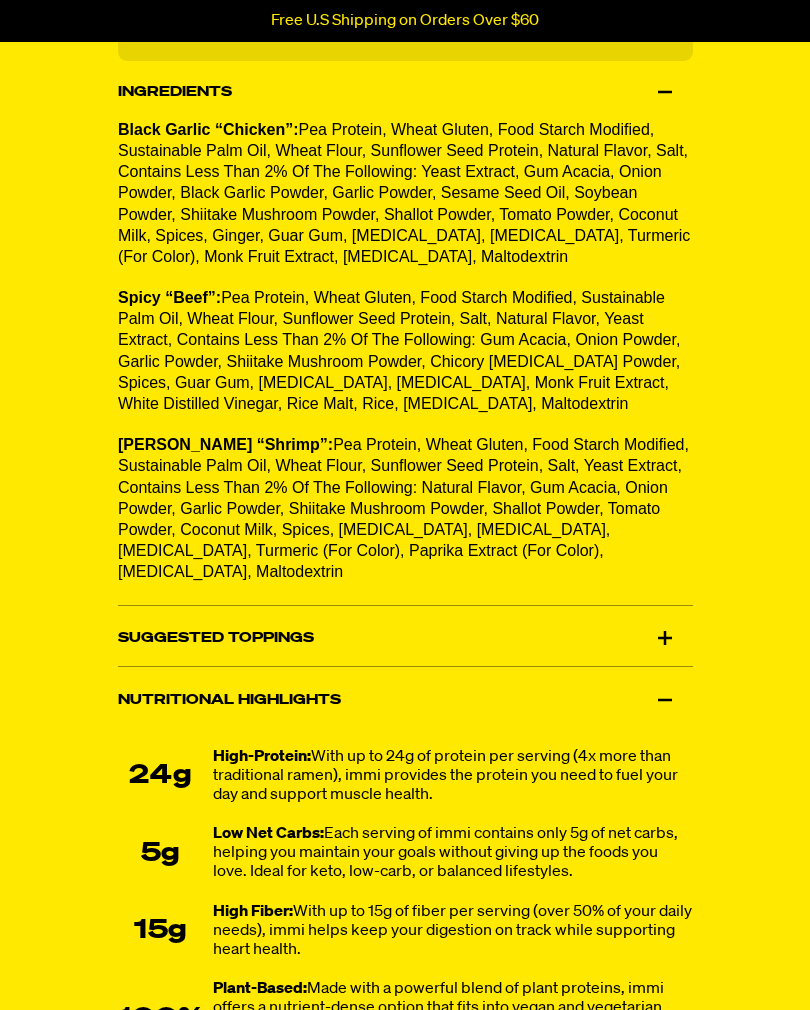 scroll, scrollTop: 1825, scrollLeft: 0, axis: vertical 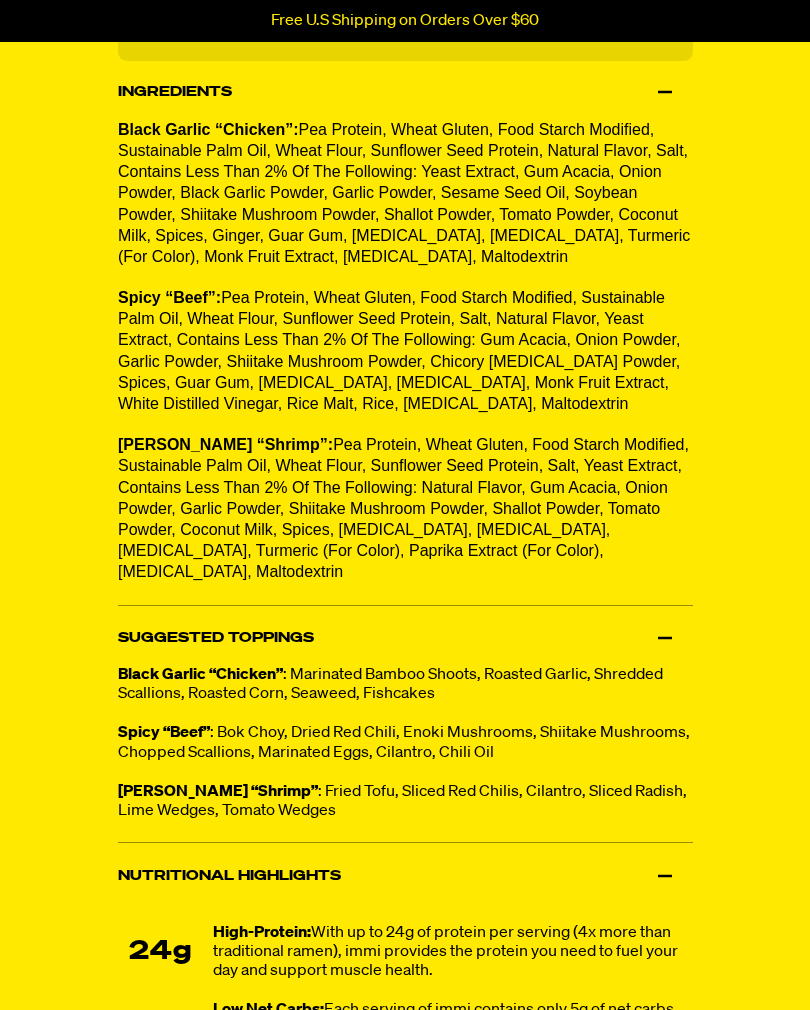 click on "Variety Vol. 1
Rated 4.6 out of 5
4490 Reviews
Based on 4490 reviews
Click to go to reviews
24g Protein, 5g Net Carbs, 100% Plant Based
Variety is the spice of life. Get all three of our best selling flavors including Spicy "Beef", Black Garlic "Chicken", and Tom Yum "Shrimp". You’ll be covered for all occasions.
PLEASE NOTE: Due to global freight delays, we expect all orders to ship up to 2-3 weeks late. We sincerely
apologize for this inconvenience!
Flavors
Variety Vol. 1
Variety Vol. 2
Black Garlic "Chicken"
Roasted "Pork" Tonkotsu
Spicy "Beef"
Creamy "Chicken"
Tom Yum "Shrimp"
Spicy Red Miso
Size
6 Pack 1" at bounding box center [405, -159] 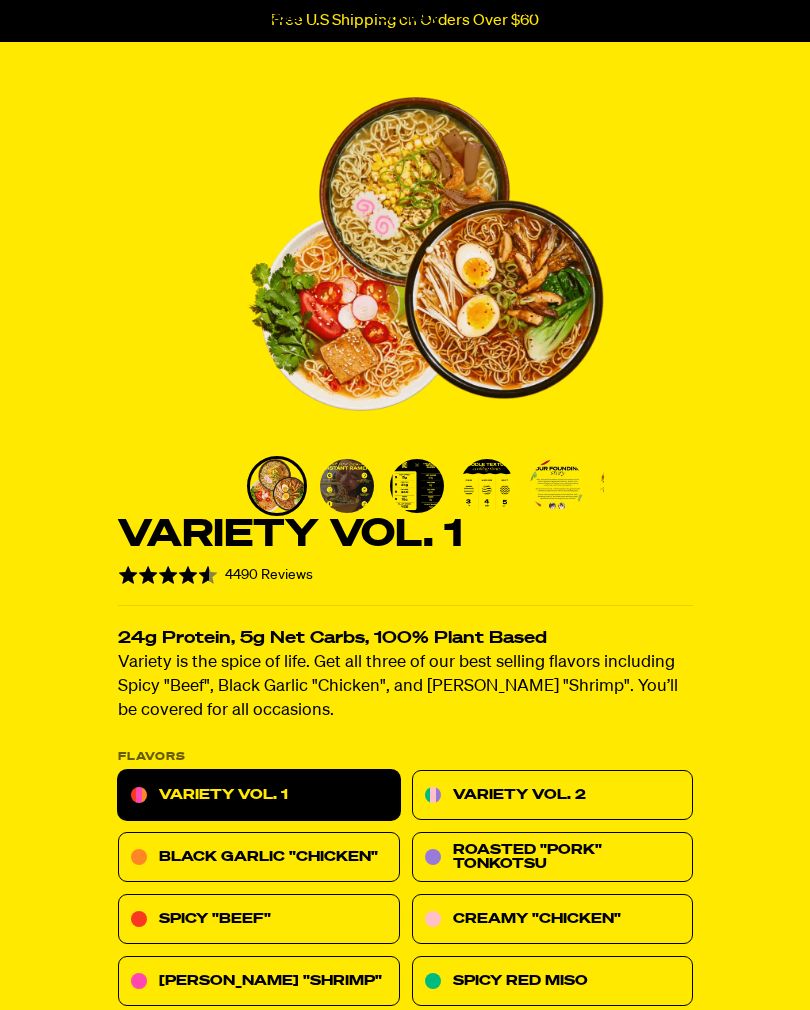 scroll, scrollTop: 0, scrollLeft: 0, axis: both 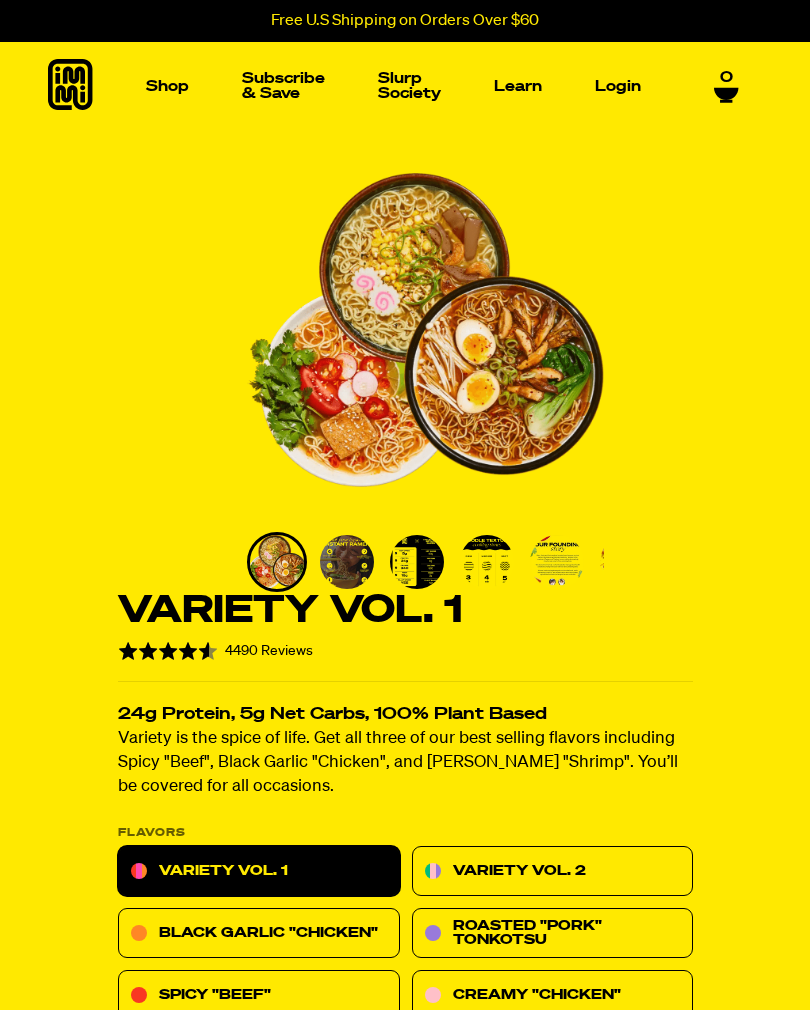 click on "Slurp Society" at bounding box center [409, 86] 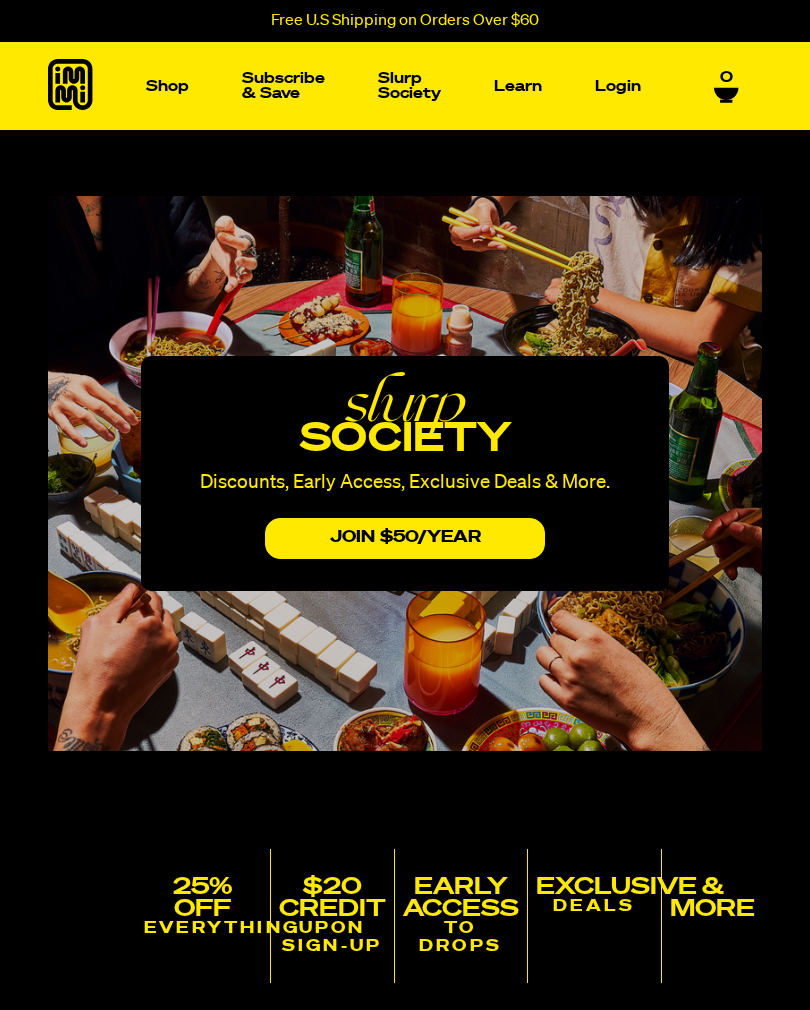 scroll, scrollTop: 0, scrollLeft: 0, axis: both 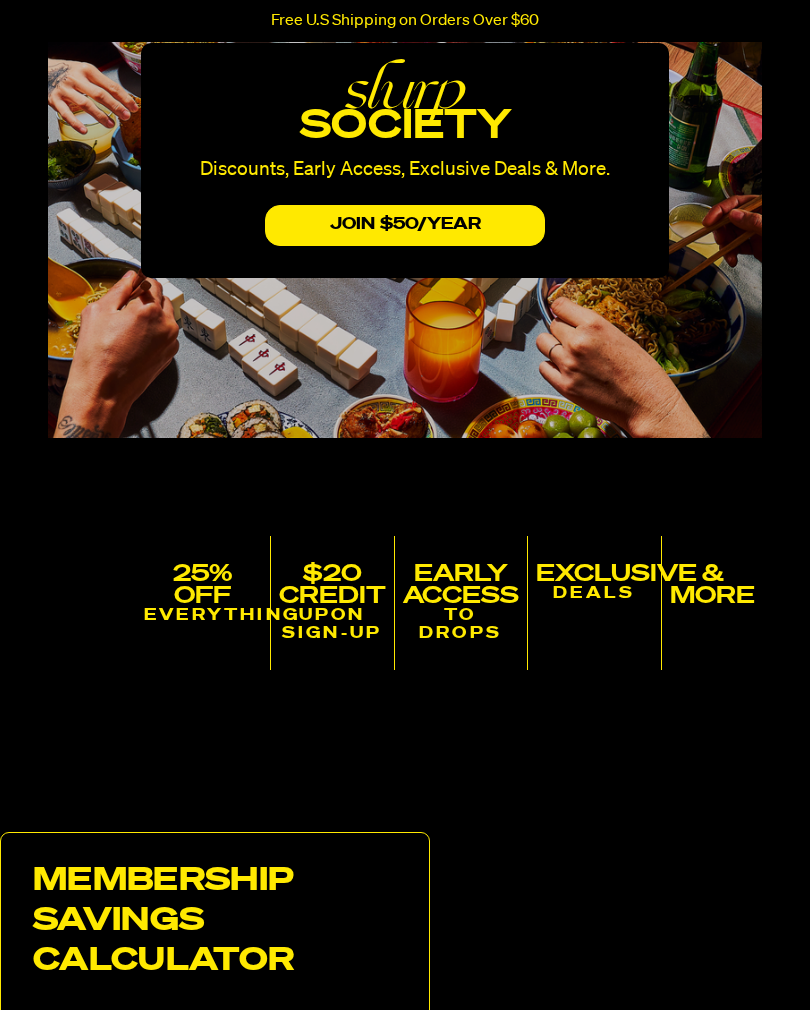 click on "TO DROPS" at bounding box center (461, 625) 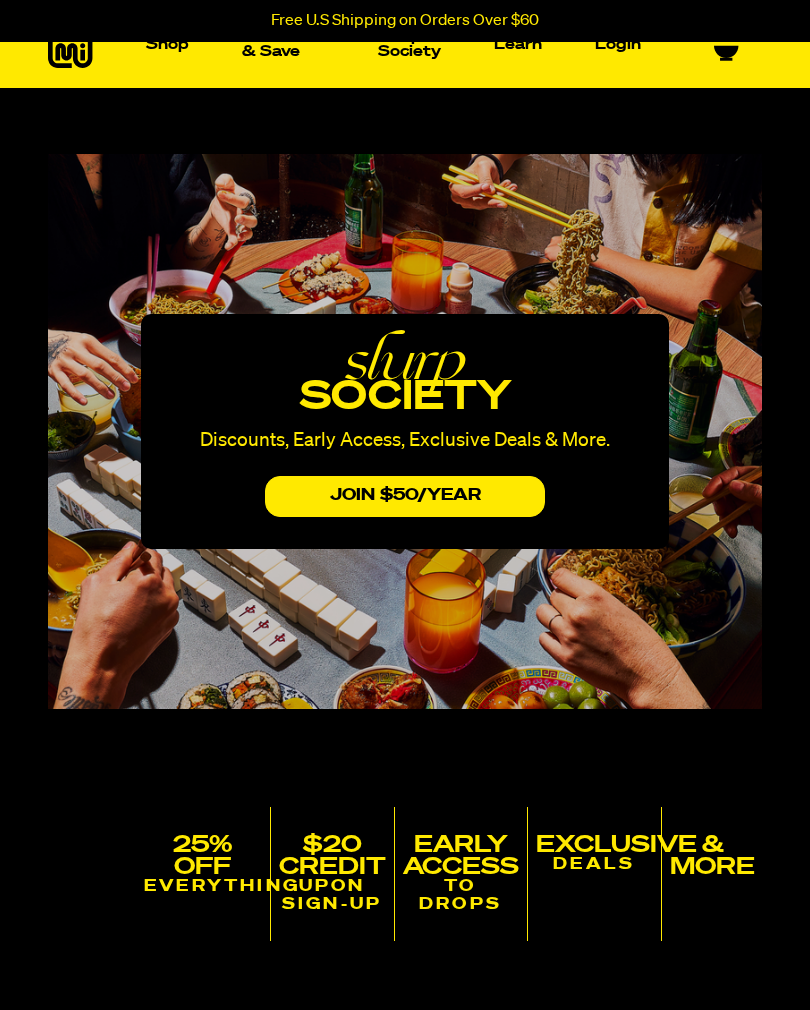 scroll, scrollTop: 0, scrollLeft: 0, axis: both 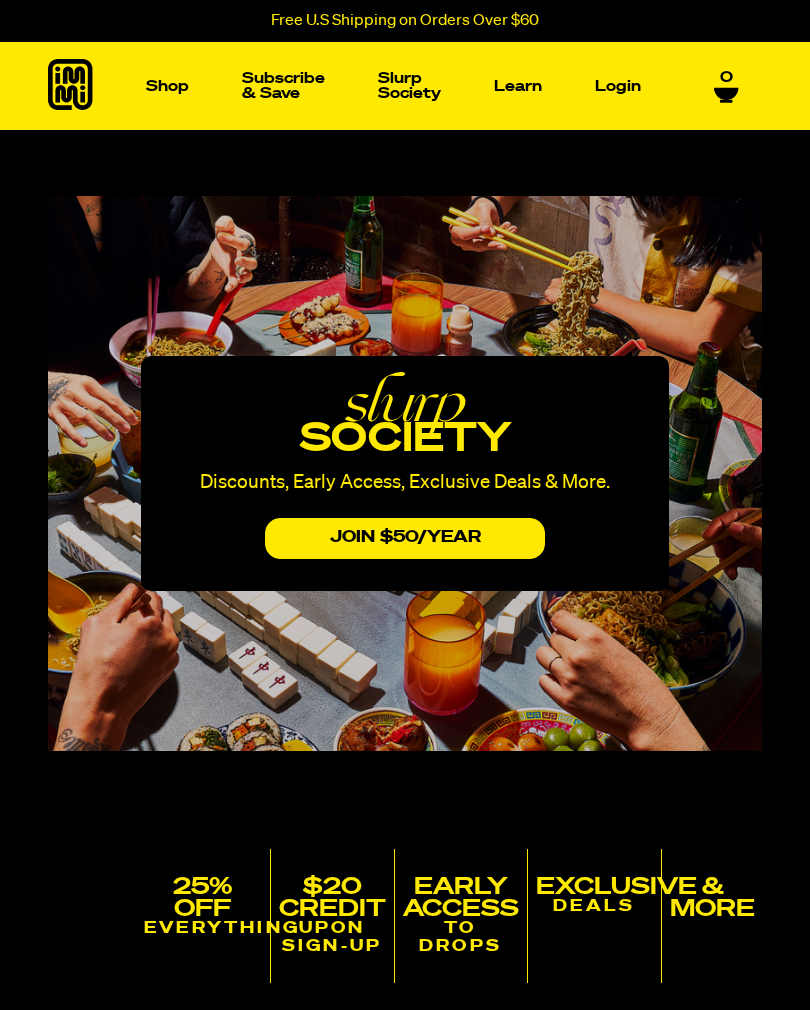 click on "Packets" at bounding box center (105, 319) 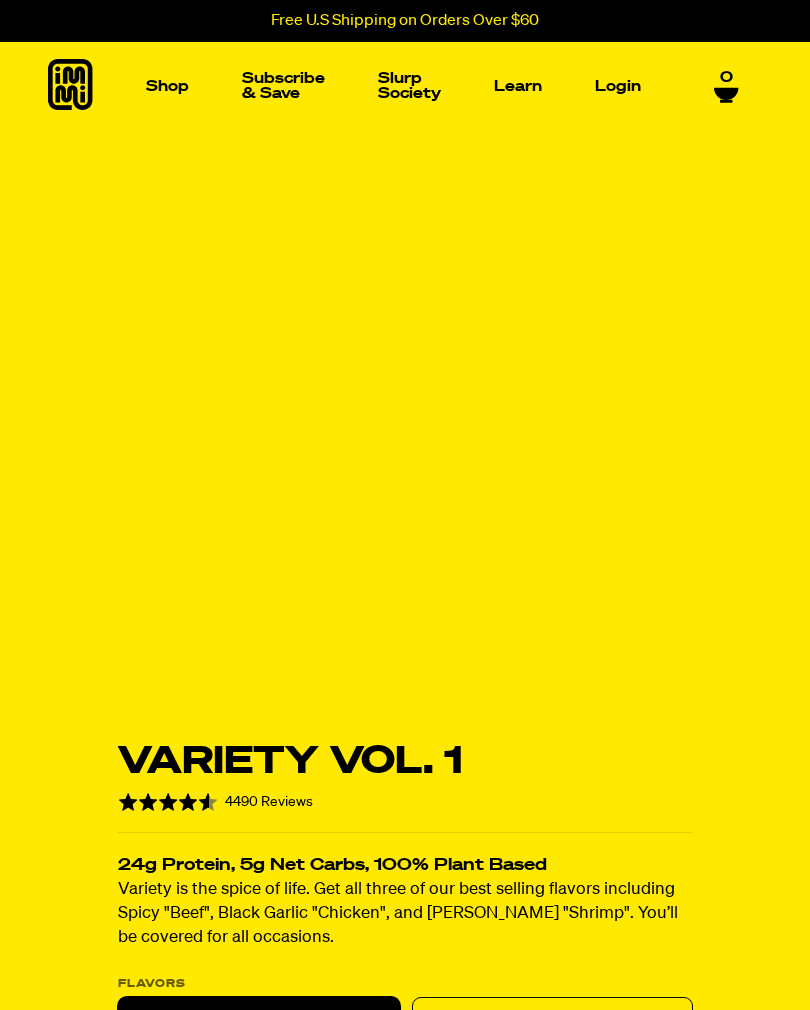 scroll, scrollTop: 0, scrollLeft: 0, axis: both 